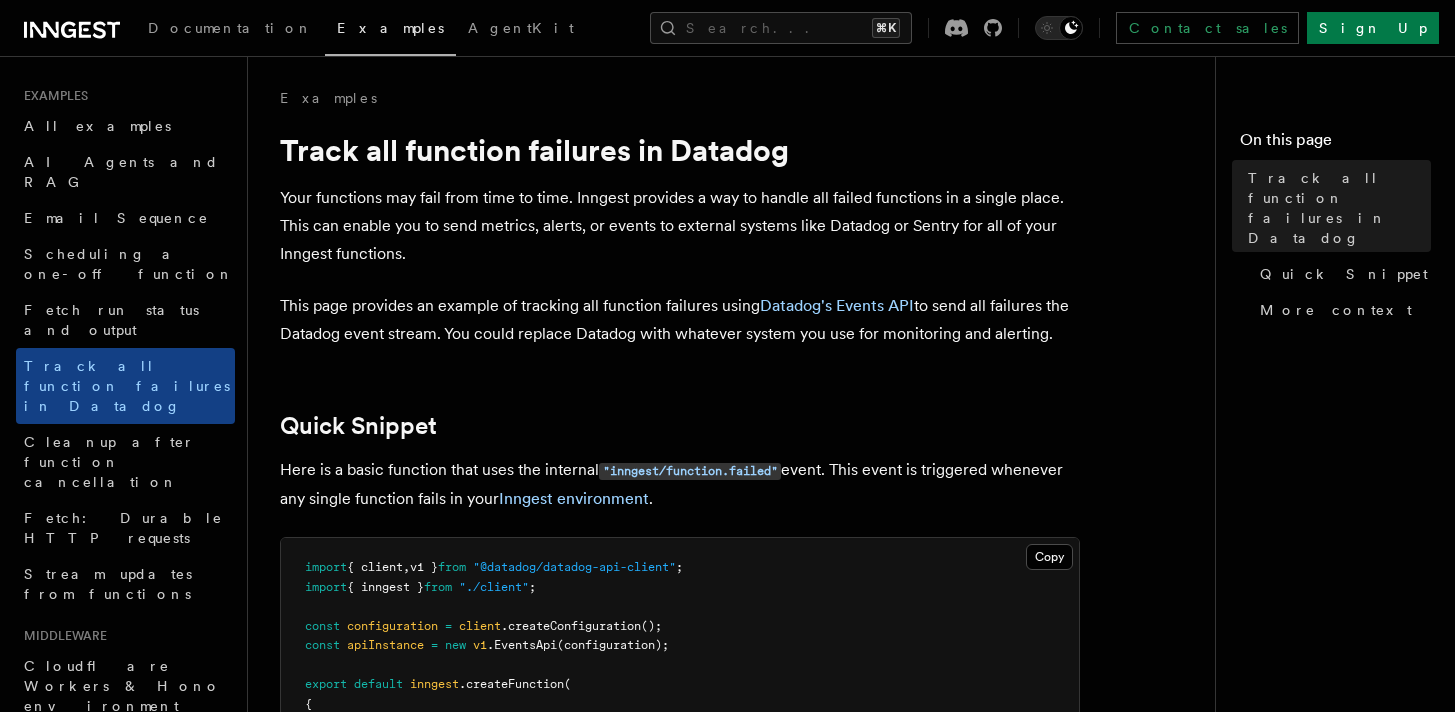 scroll, scrollTop: 0, scrollLeft: 0, axis: both 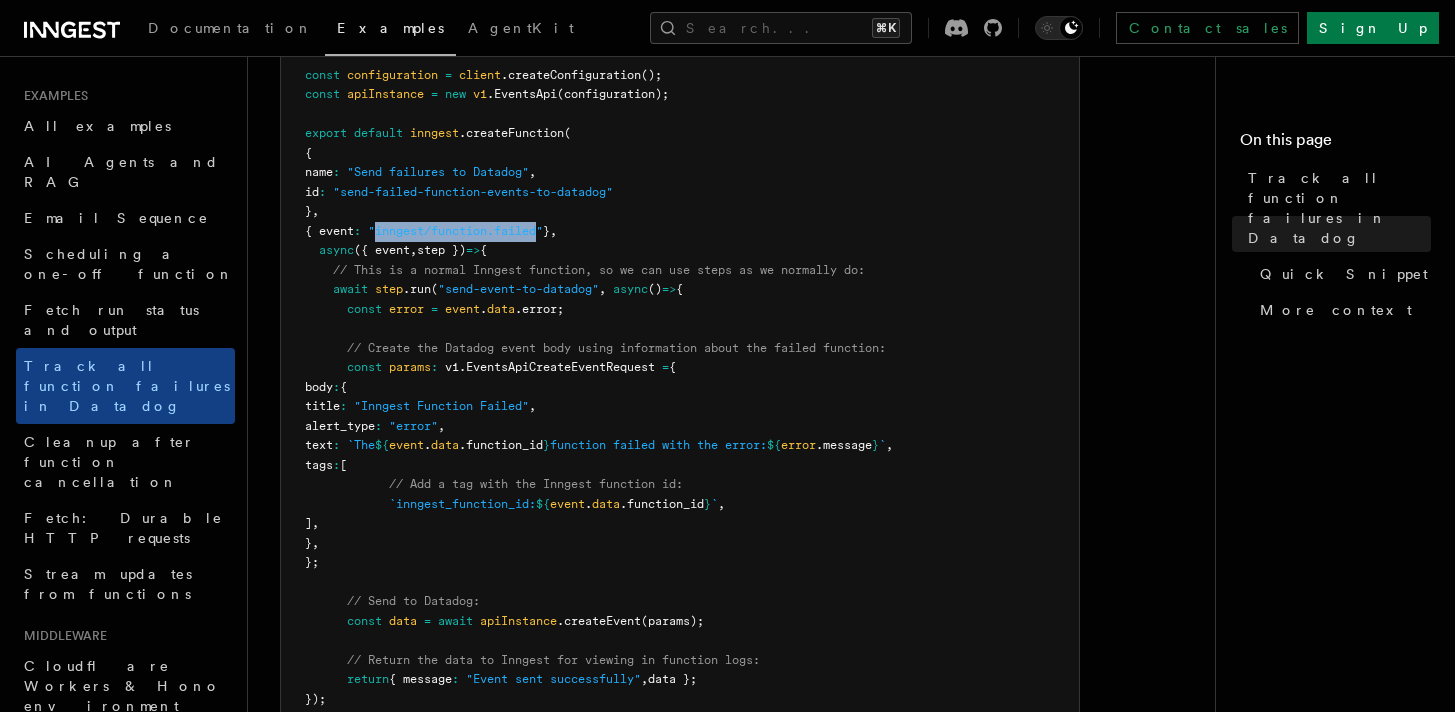 drag, startPoint x: 390, startPoint y: 231, endPoint x: 559, endPoint y: 233, distance: 169.01184 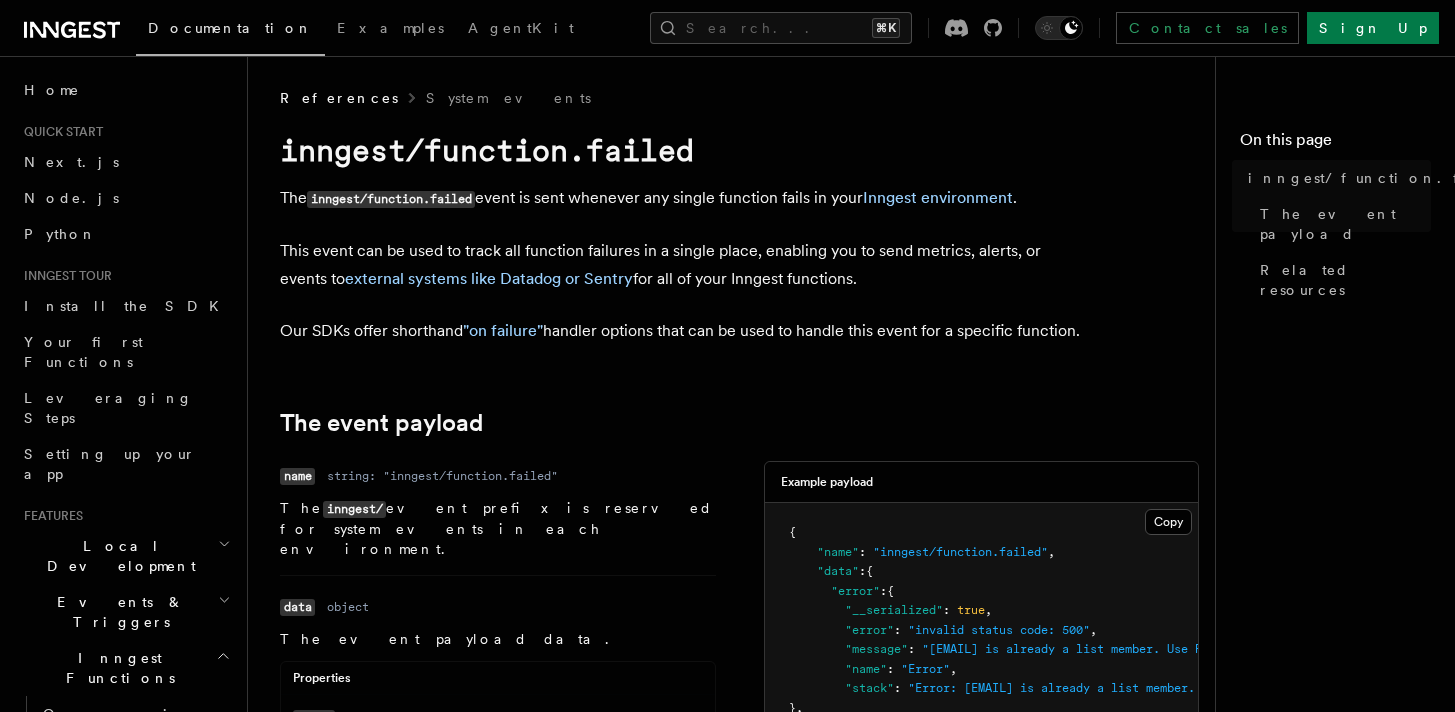 scroll, scrollTop: 0, scrollLeft: 0, axis: both 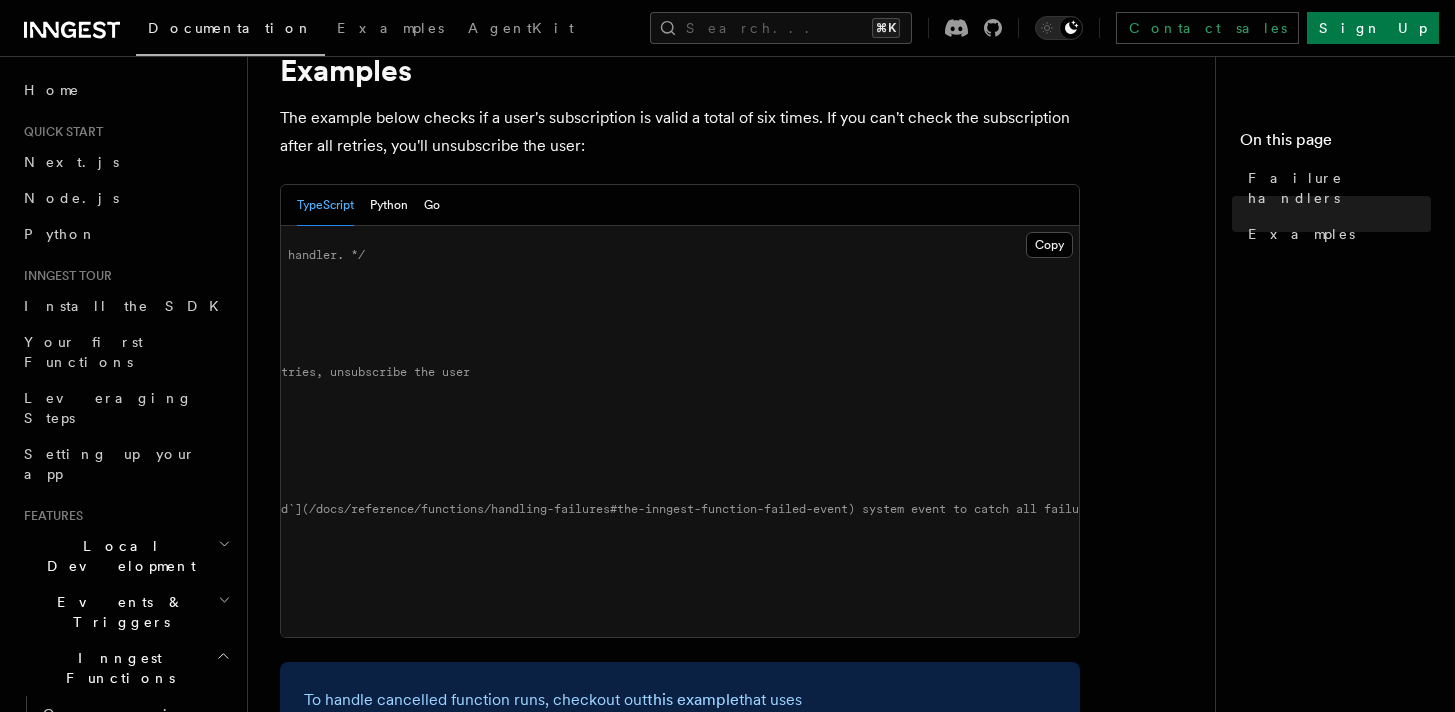 click on "/* Option 2: Listens for the [`inngest/function.failed`](/docs/reference/functions/handling-failures#the-inngest-function-failed-event) system event to catch all failures in the inngest environment*/" at bounding box center [606, 509] 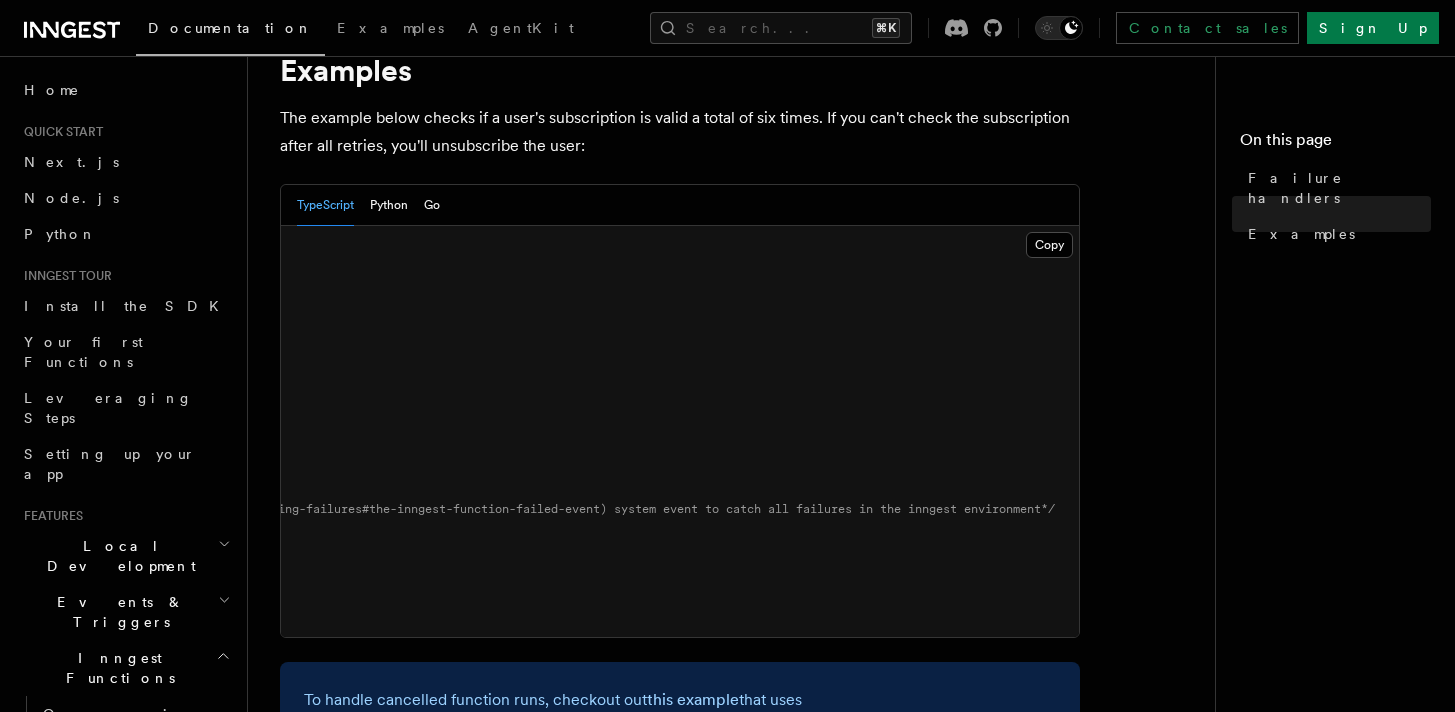 scroll, scrollTop: 0, scrollLeft: 0, axis: both 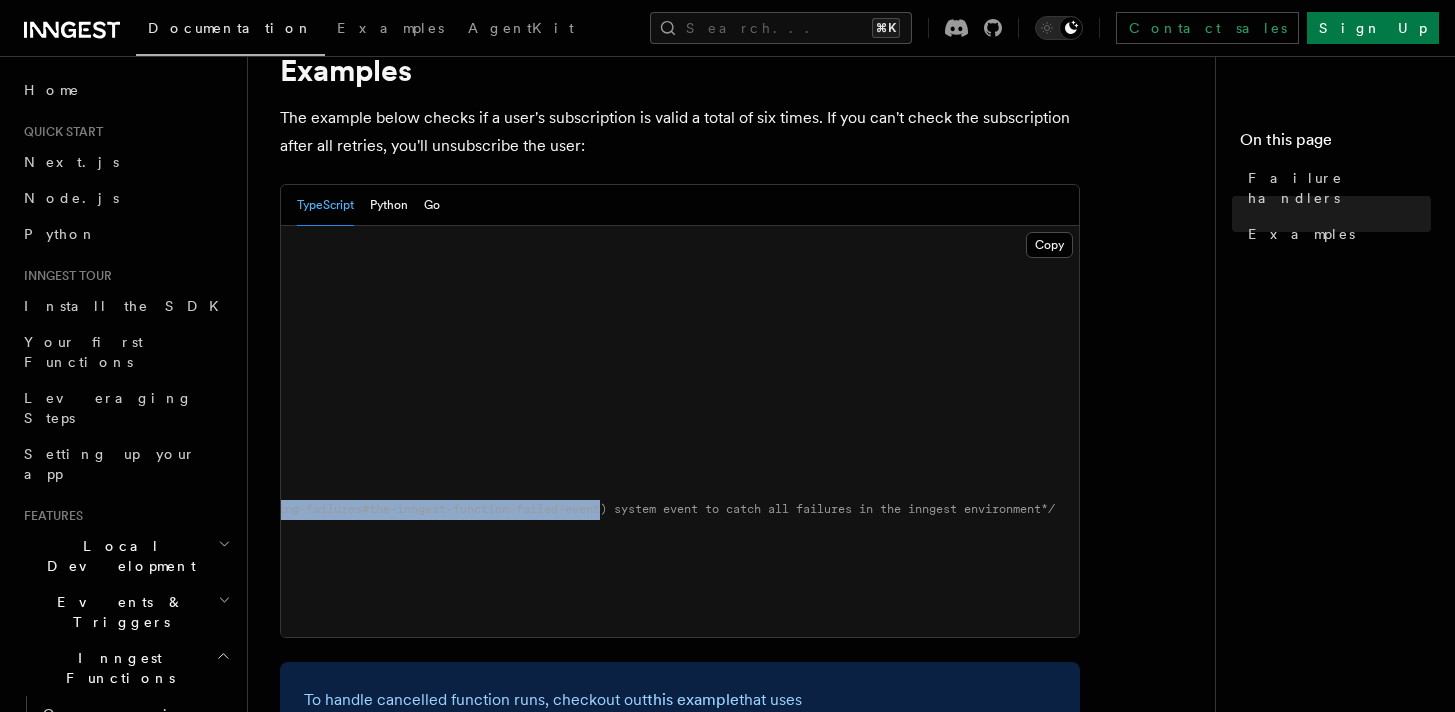 drag, startPoint x: 717, startPoint y: 512, endPoint x: 588, endPoint y: 511, distance: 129.00388 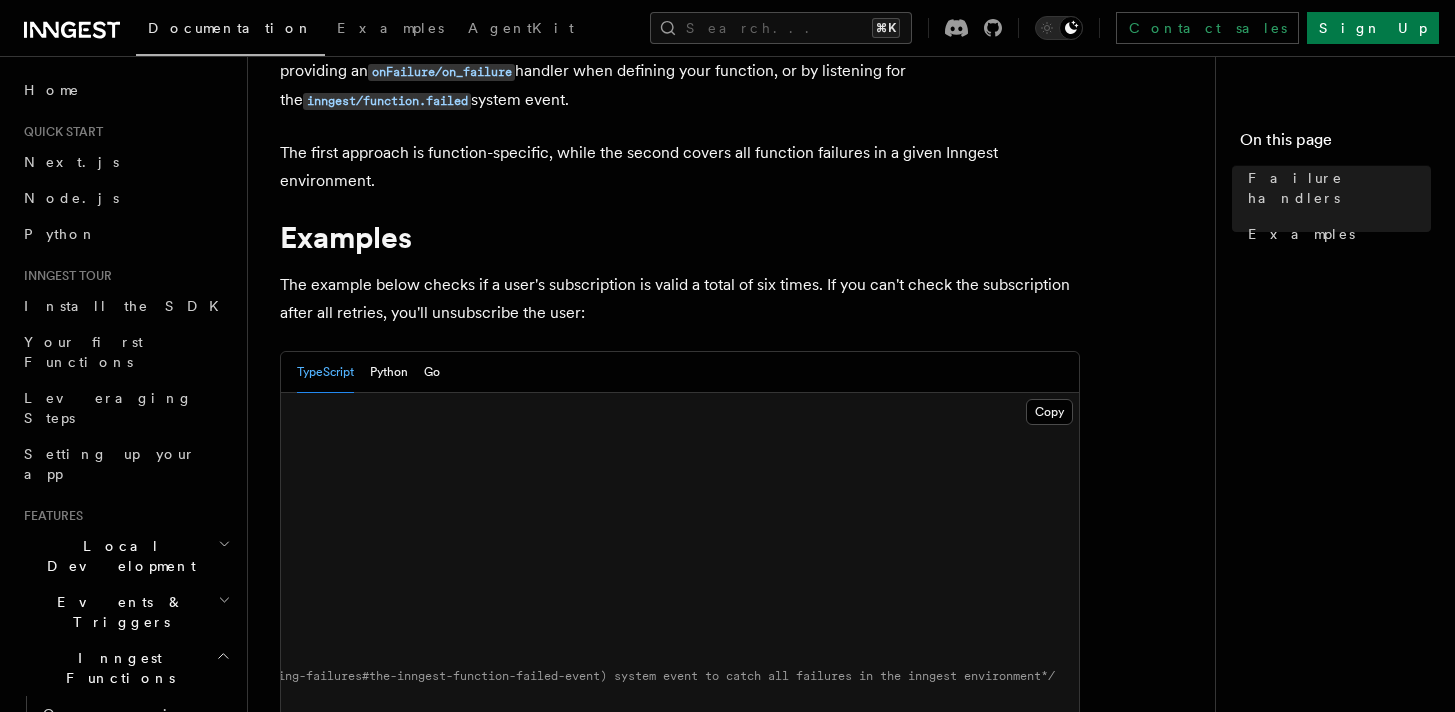 click on "/* Option 1: give the inngest function an `onFailure` handler. */
inngest .createFunction (
{
id :   "update-subscription" ,
retries :   5 ,
onFailure :   async  ({ event ,  error })  =>  {
// if the subscription check fails after all retries, unsubscribe the user
await   unsubscribeUser ( event . data .userId);
} ,
} ,
{ event :   "user/subscription.check"  } ,
async  ({ event })  =>  {  /* ... */  } ,
);
/* Option 2: Listens for the [`inngest/function.failed`](/docs/reference/functions/handling-failures#the-inngest-function-failed-event) system event to catch all failures in the inngest environment*/
inngest .createFunction (
{ id :   "handle-any-fn-failure"  } ,
{ event :   "inngest/function.failed"  } ,
async  ({ event })  =>  {  /* ... */  } ,
);" at bounding box center (680, 598) 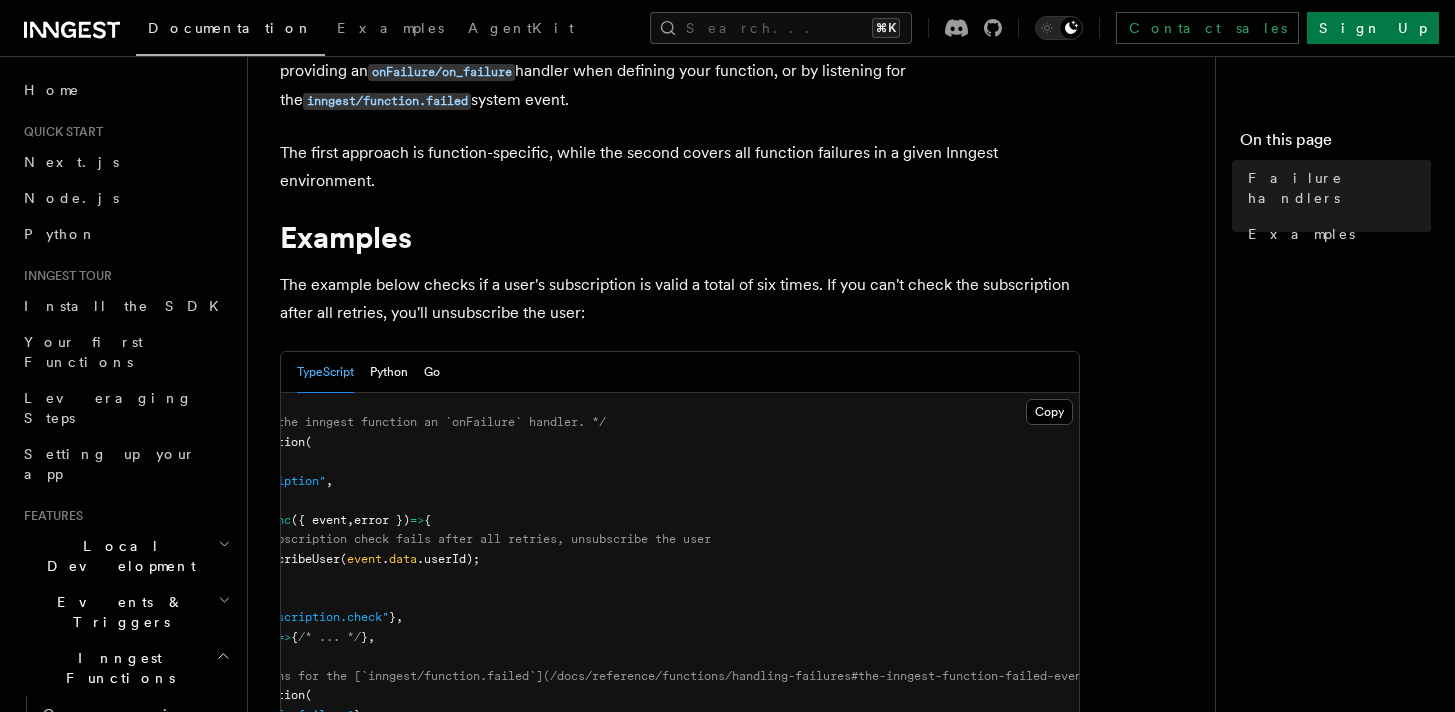 scroll, scrollTop: 0, scrollLeft: 0, axis: both 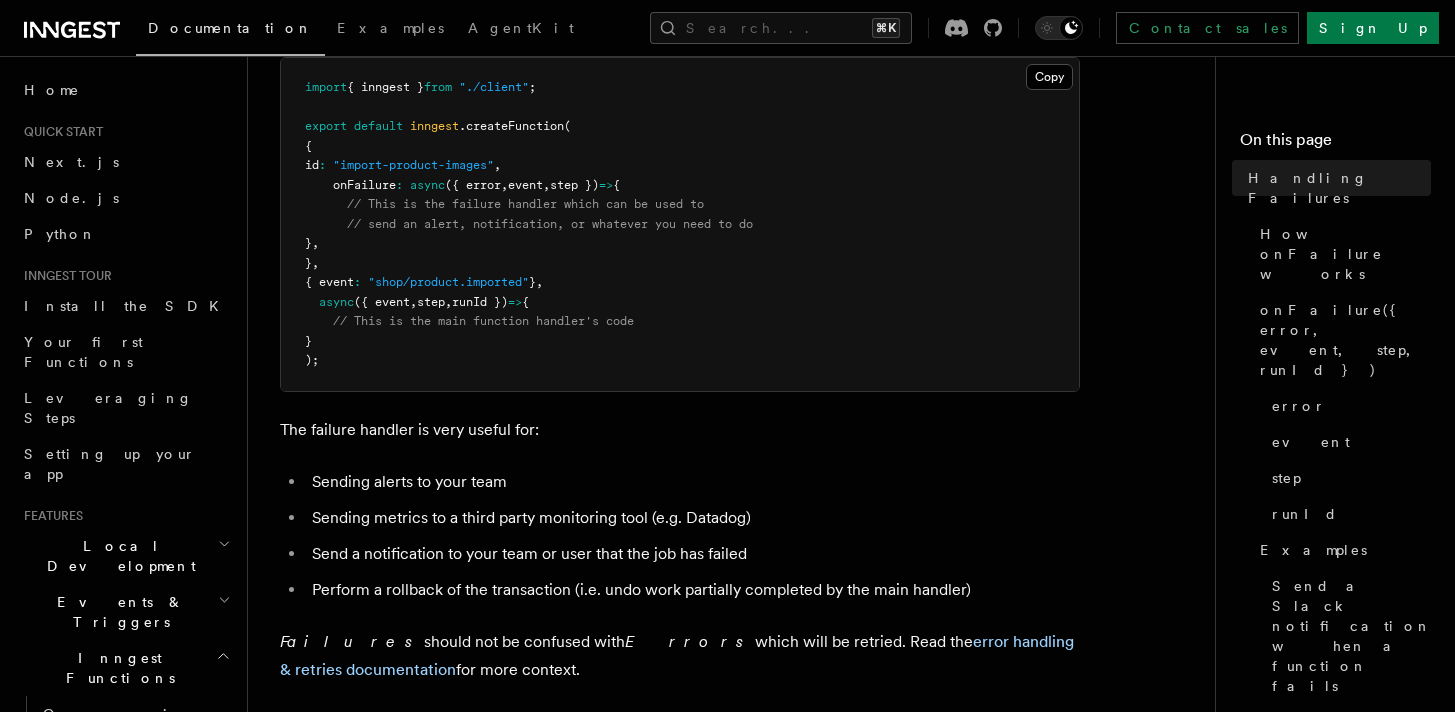 click on "Additional examples" at bounding box center (1351, 848) 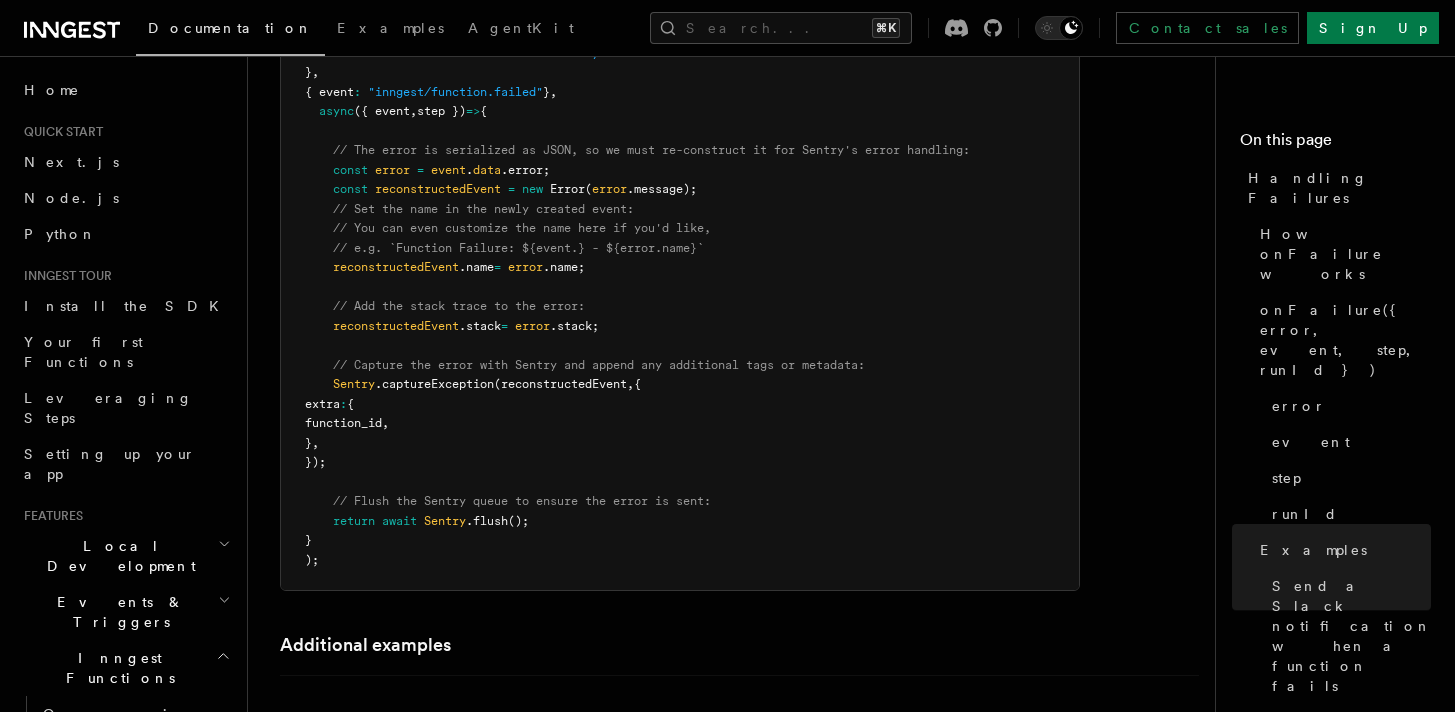 scroll, scrollTop: 3786, scrollLeft: 0, axis: vertical 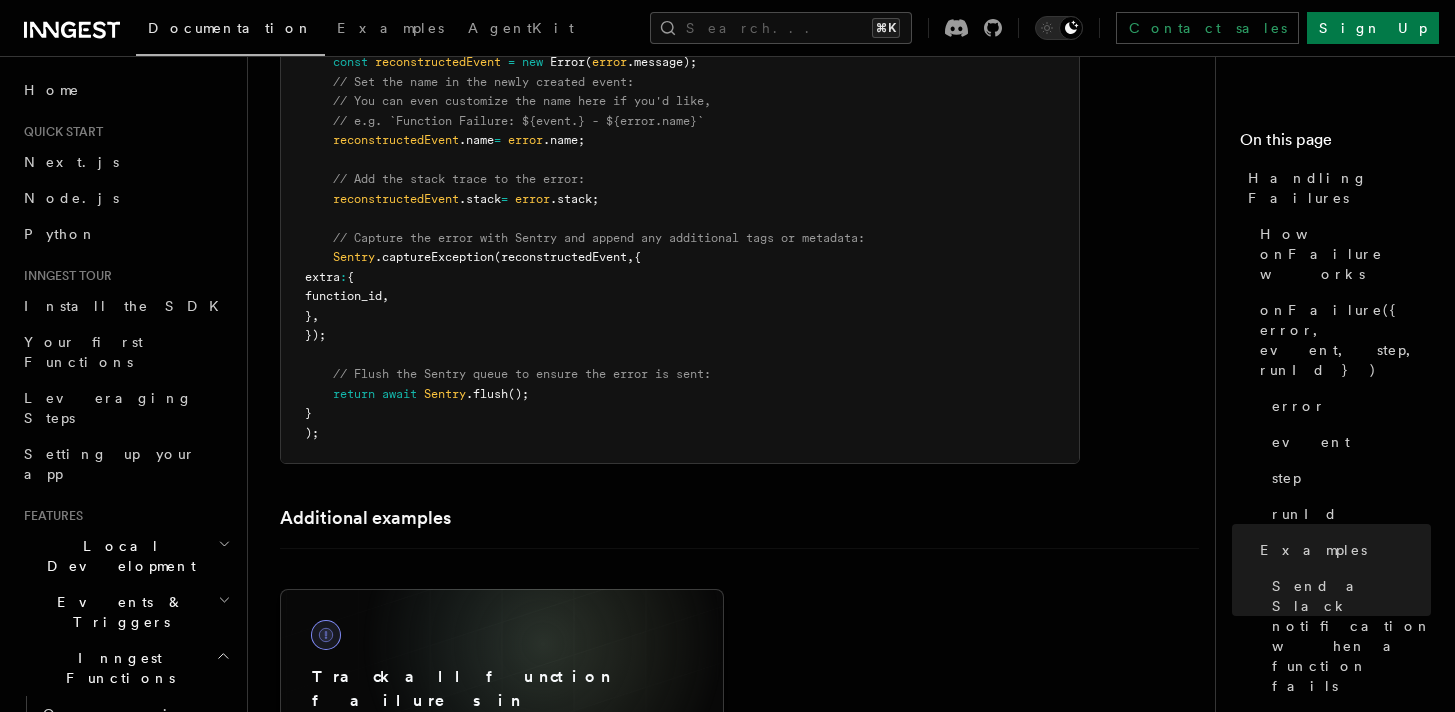 click on "Track all function failures in Datadog Send all function failures to Datadog (or similar) for monitoring." at bounding box center (502, 711) 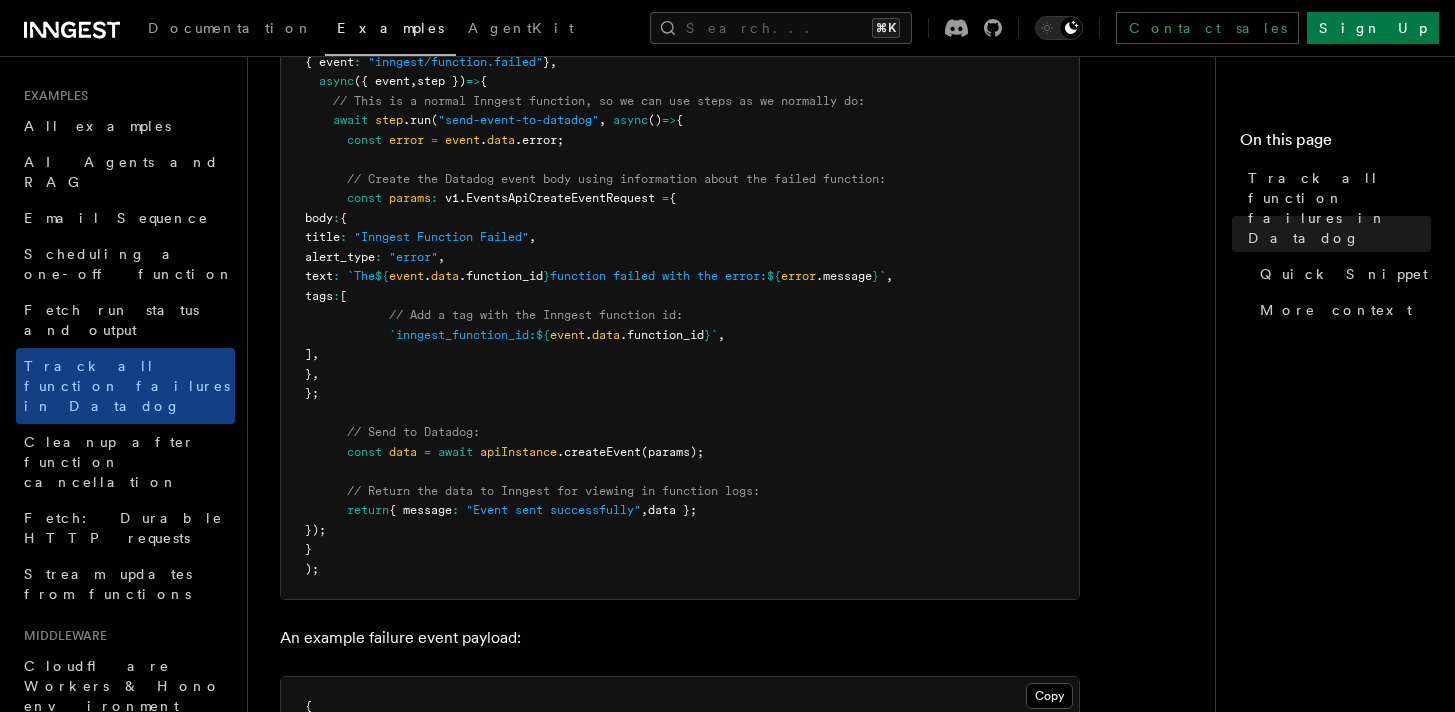 scroll, scrollTop: 722, scrollLeft: 0, axis: vertical 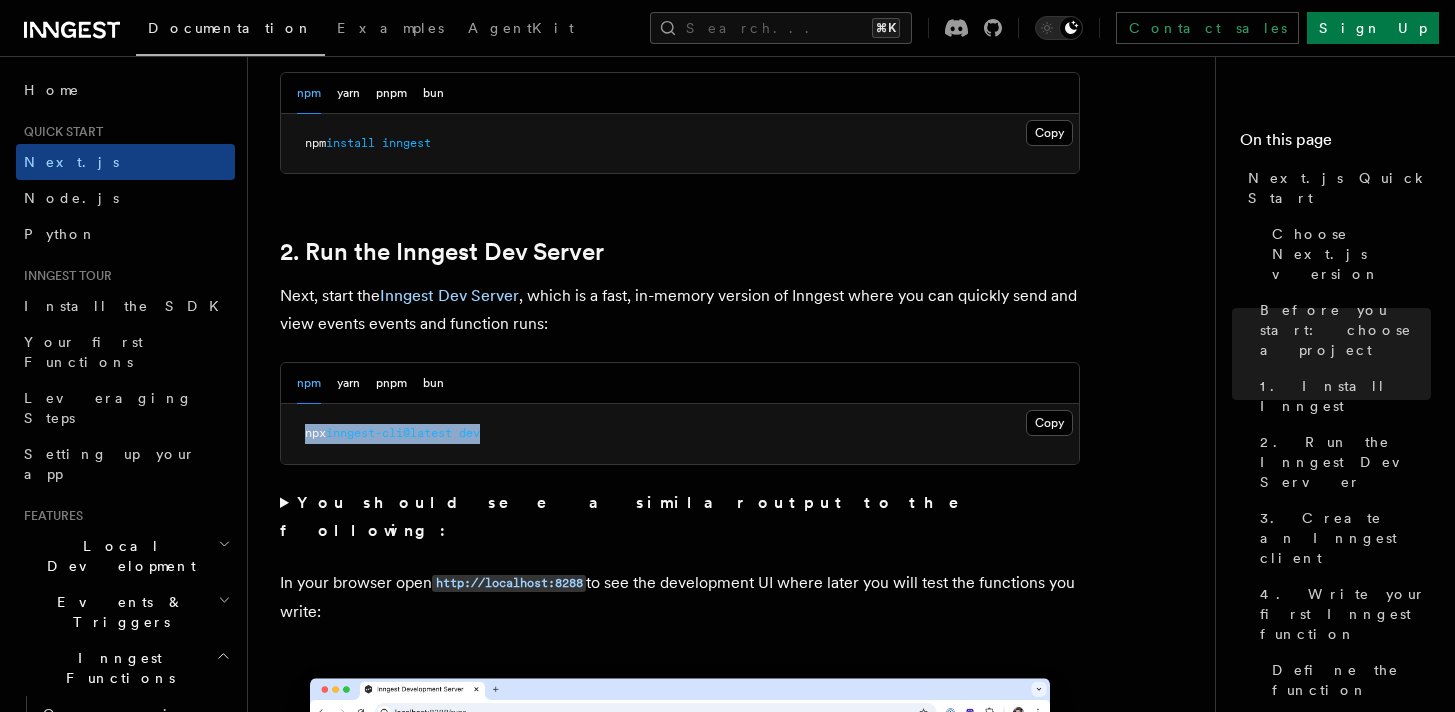 drag, startPoint x: 525, startPoint y: 434, endPoint x: 289, endPoint y: 434, distance: 236 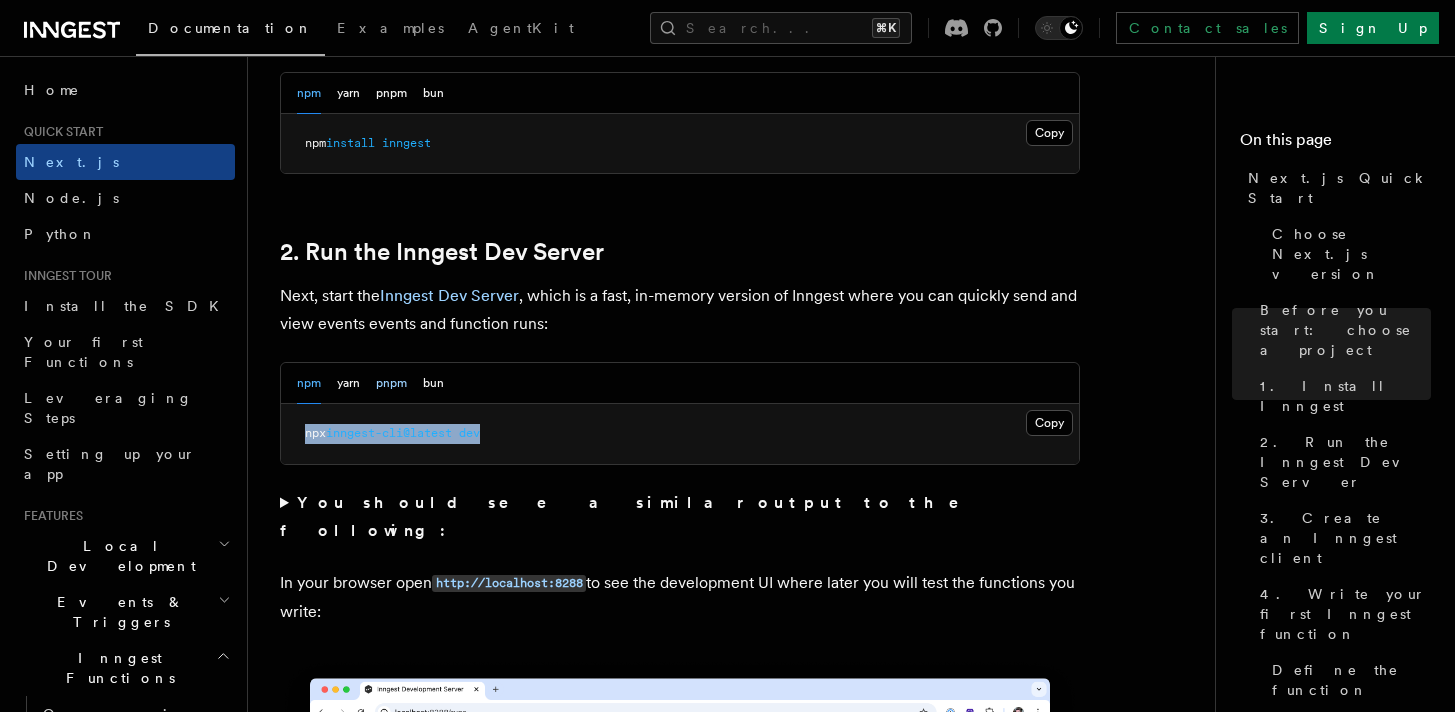 click on "pnpm" at bounding box center [391, 383] 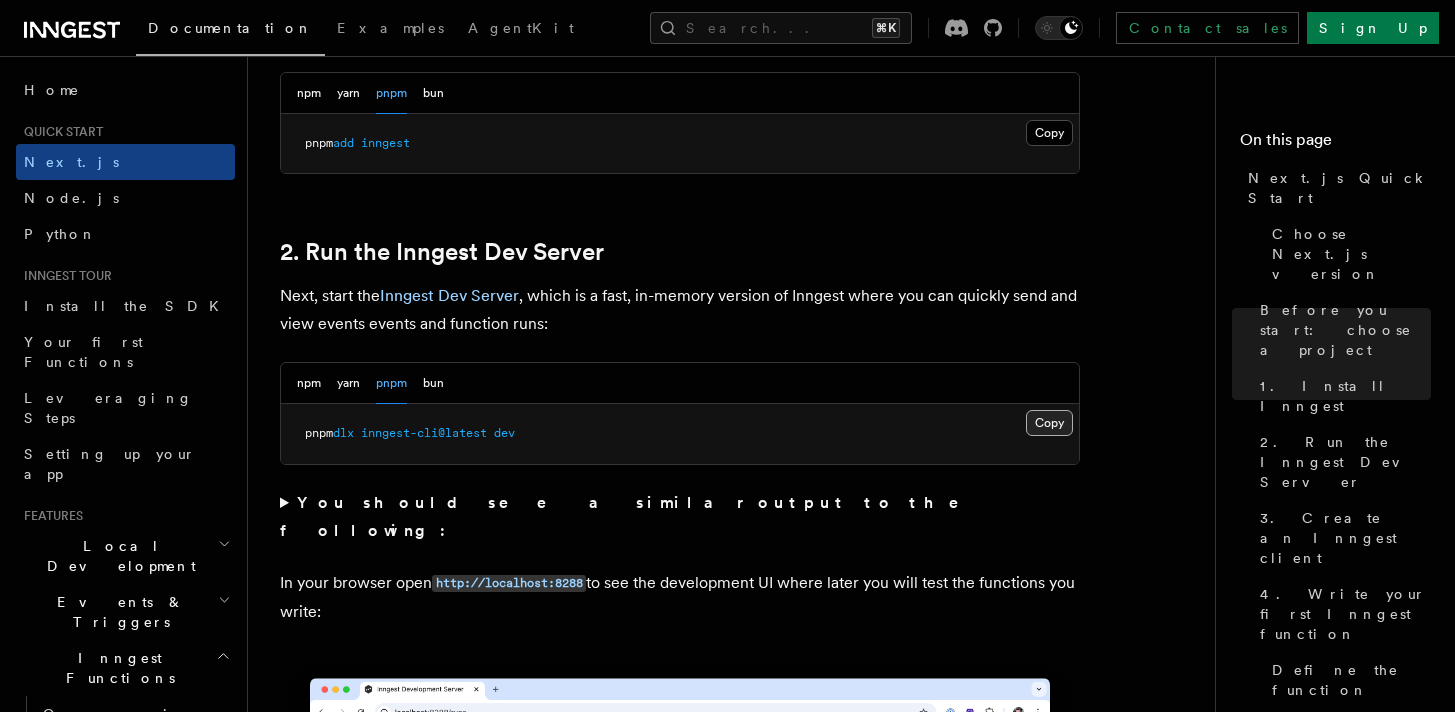 click on "Copy Copied" at bounding box center (1049, 423) 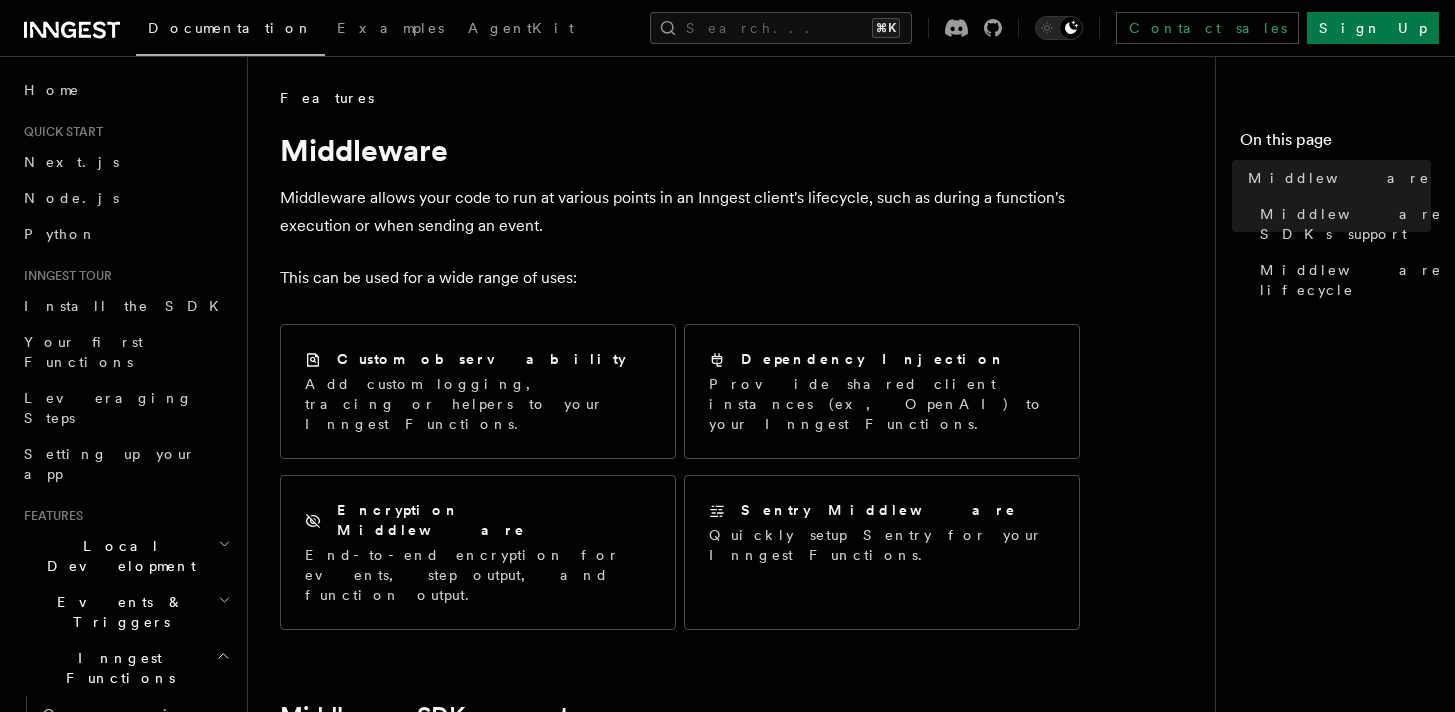 scroll, scrollTop: 0, scrollLeft: 0, axis: both 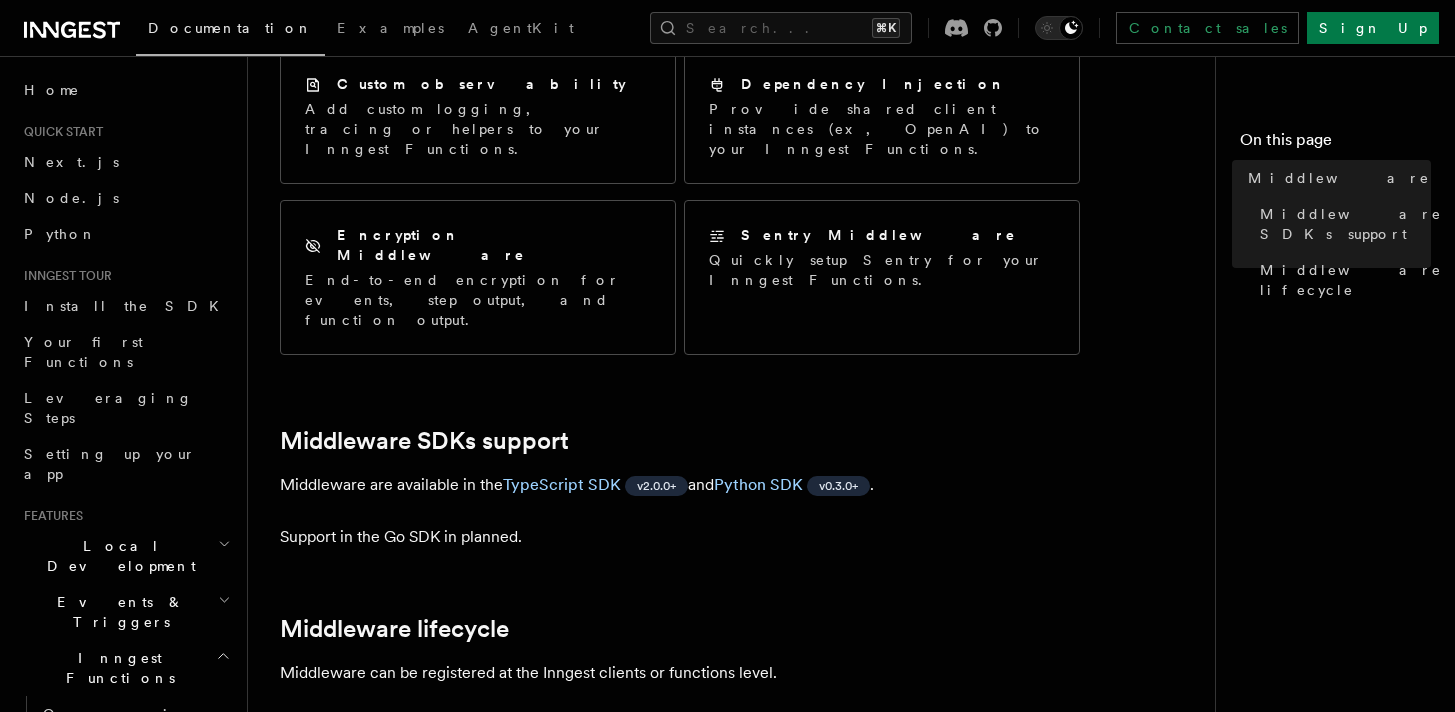 click on "Features Middleware
Middleware allows your code to run at various points in an Inngest client's lifecycle, such as during a function's execution or when sending an event.
This can be used for a wide range of uses:
Custom observability Add custom logging, tracing or helpers to your Inngest Functions. Dependency Injection Provide shared client instances (ex, OpenAI) to your Inngest Functions. Encryption Middleware End-to-end encryption for events, step output, and function output. Sentry Middleware Quickly setup Sentry for your Inngest Functions.
Middleware SDKs support
Middleware are available in the  TypeScript SDK   v2.0.0+  and  Python SDK   v0.3.0+ .
Support in the Go SDK in planned.
Middleware lifecycle
Middleware can be registered at the Inngest clients or functions level.
Adding middleware contributes to an overall "stack" of middleware. If you register multiple middlewares, the SDK will group and run hooks for each middleware in the following order:
Middleware registered on the" at bounding box center [771, 799] 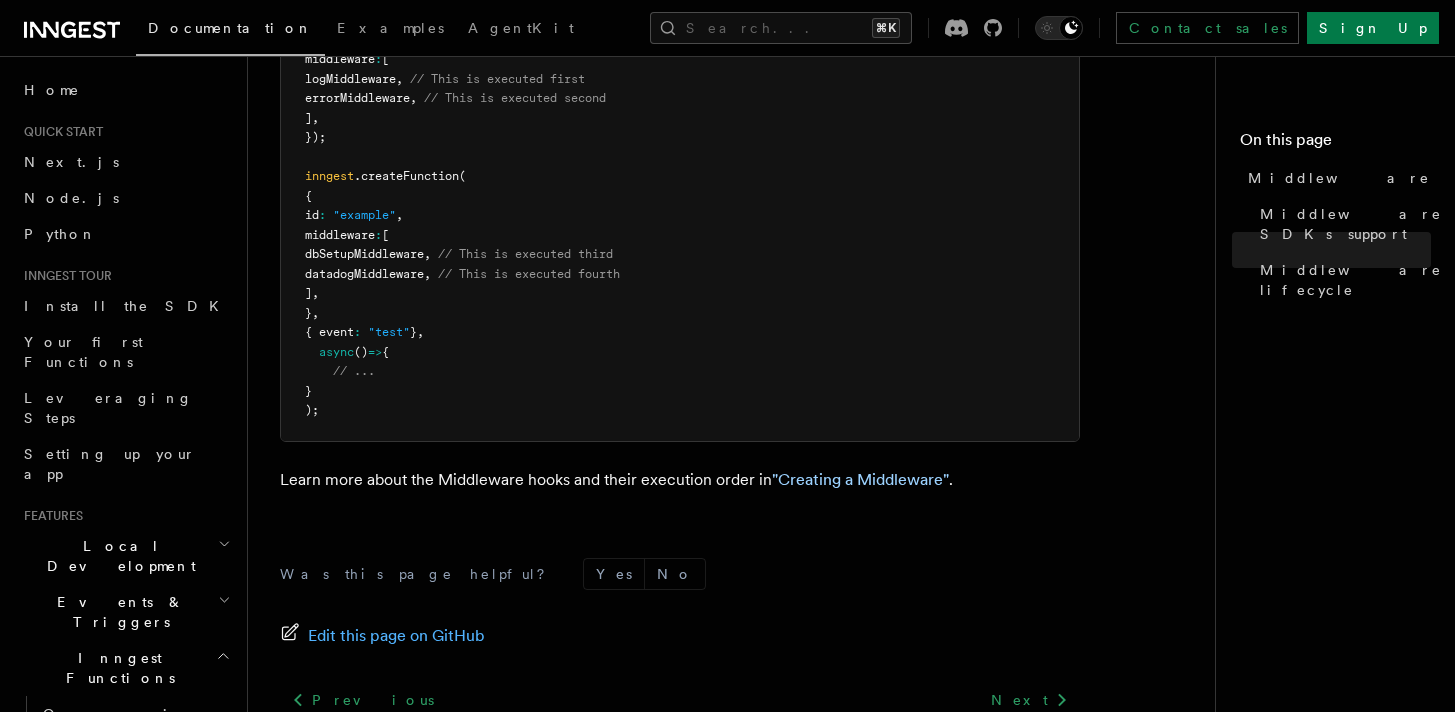 scroll, scrollTop: 1253, scrollLeft: 0, axis: vertical 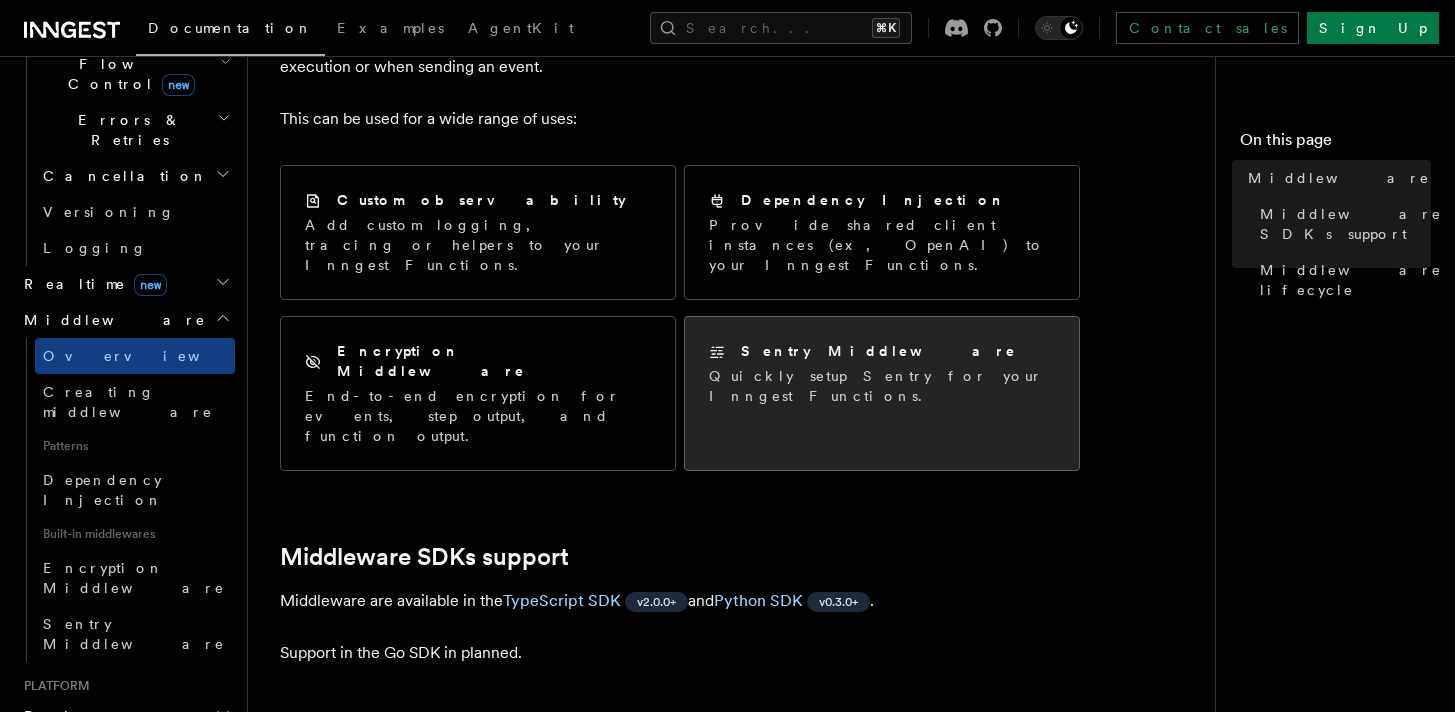click on "Quickly setup Sentry for your Inngest Functions." at bounding box center (882, 386) 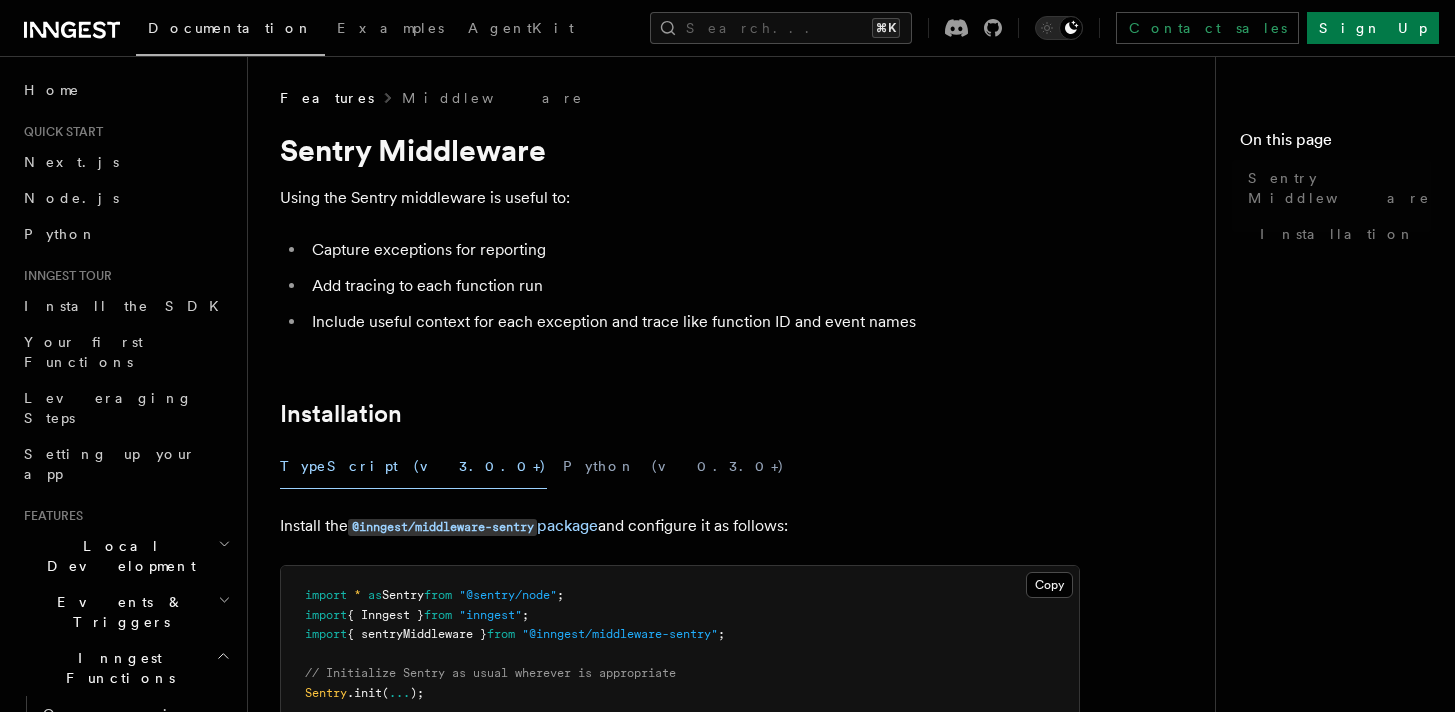 scroll, scrollTop: 0, scrollLeft: 0, axis: both 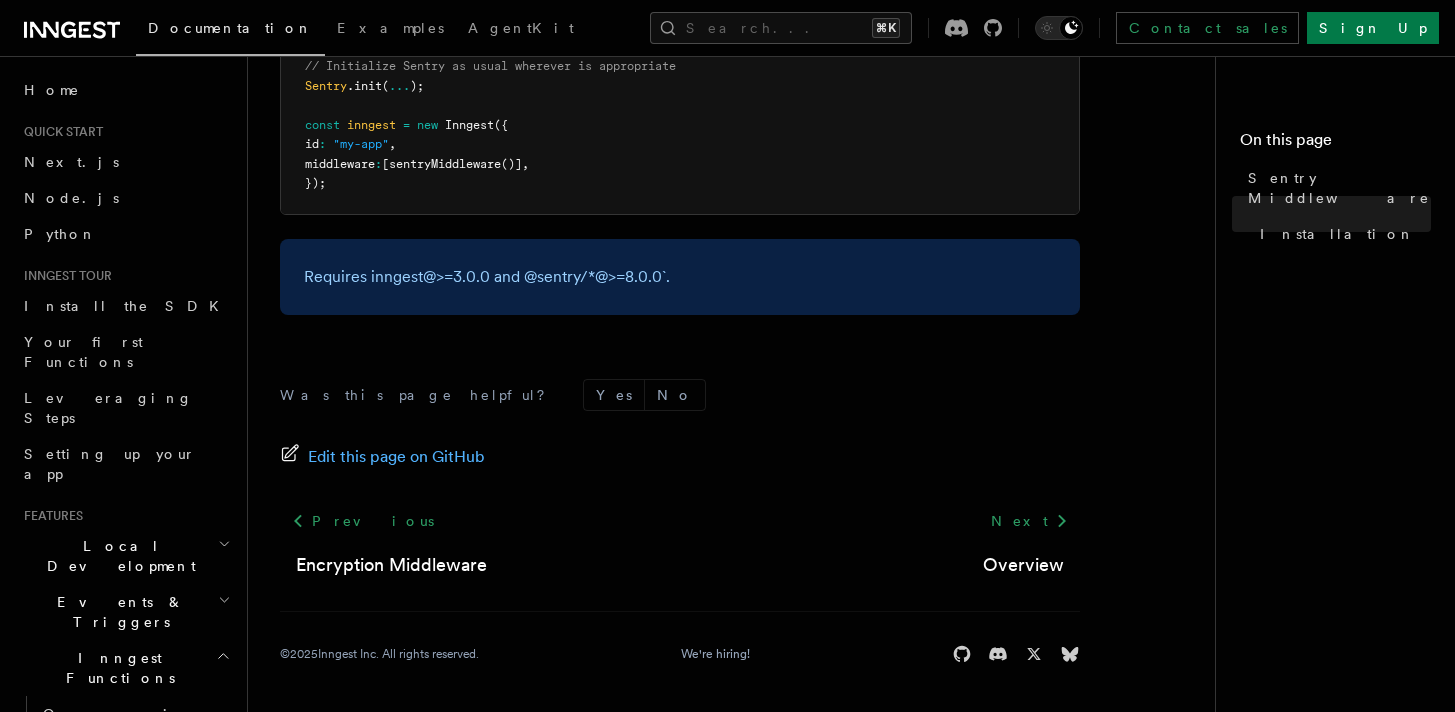 click on "Requires inngest@>=3.0.0 and @sentry/*@>=8.0.0`." at bounding box center [680, 277] 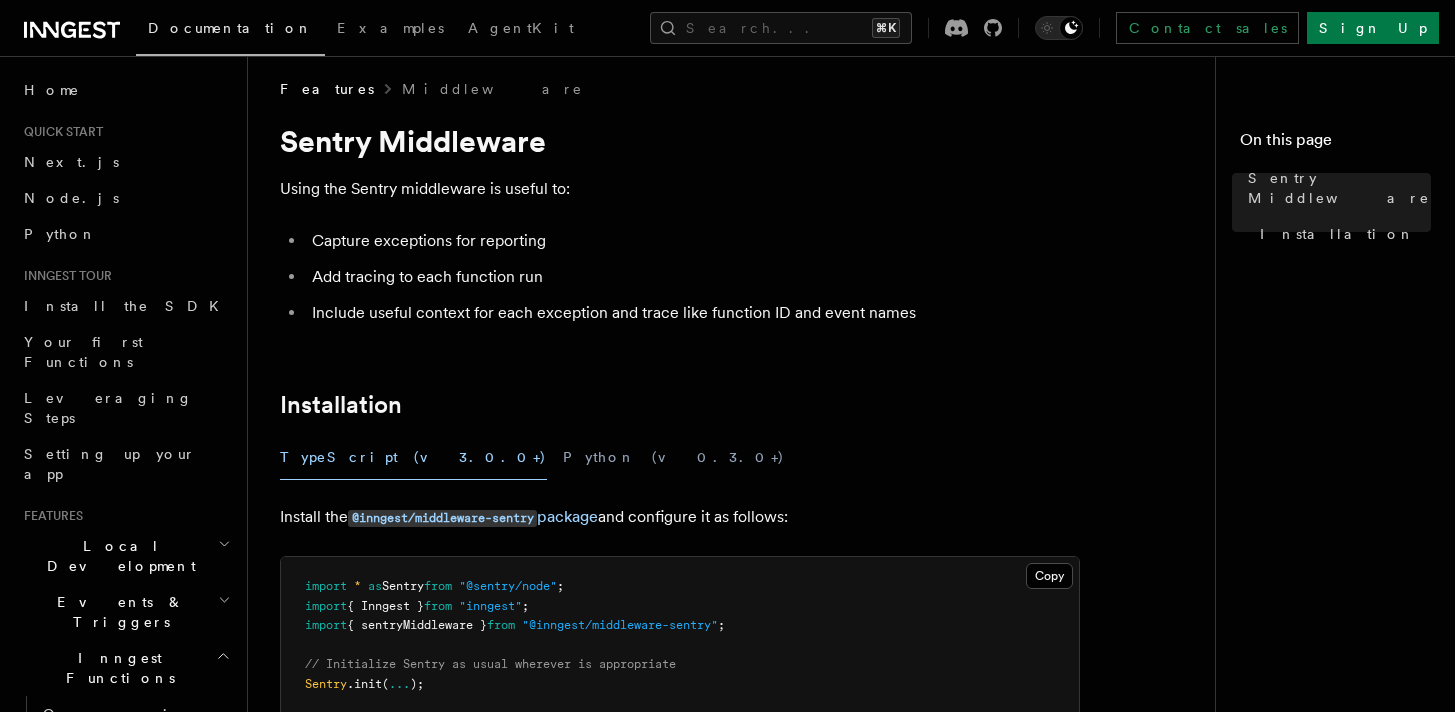 scroll, scrollTop: 0, scrollLeft: 0, axis: both 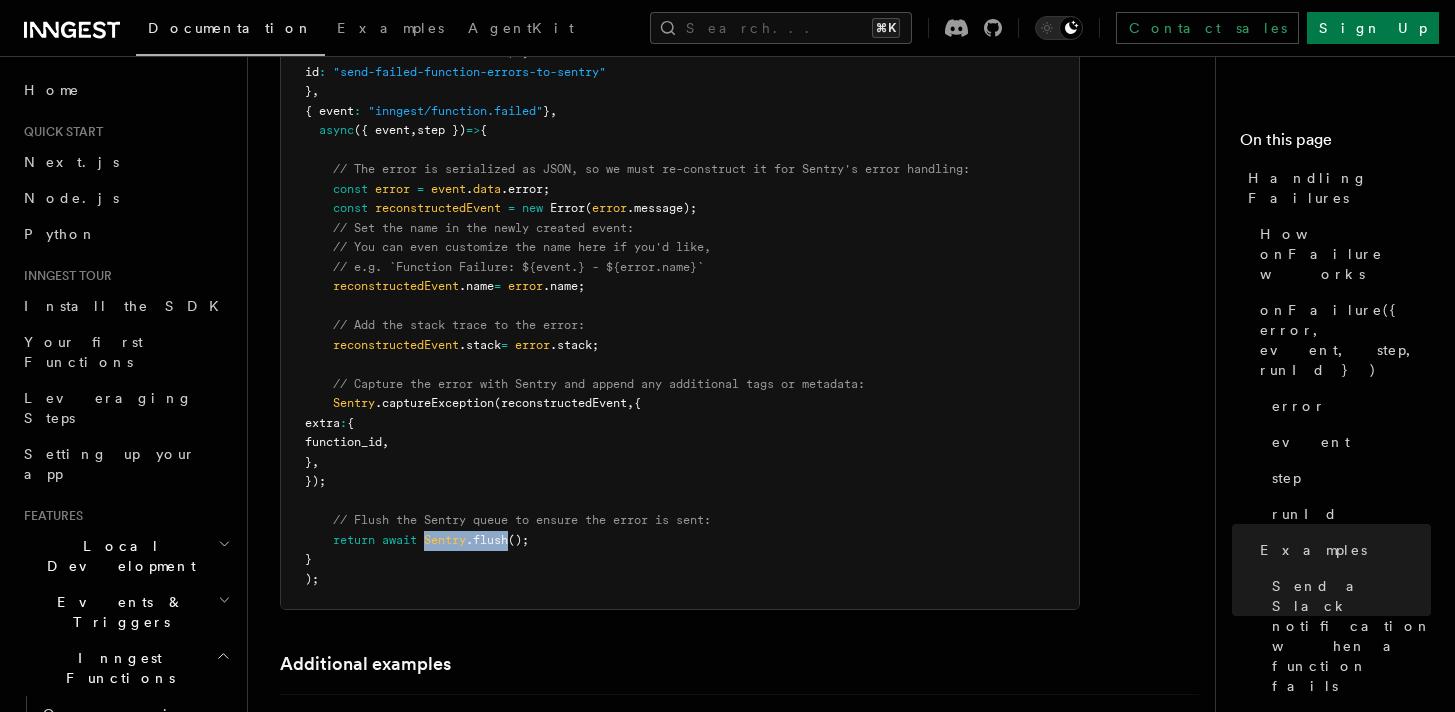 drag, startPoint x: 429, startPoint y: 521, endPoint x: 511, endPoint y: 521, distance: 82 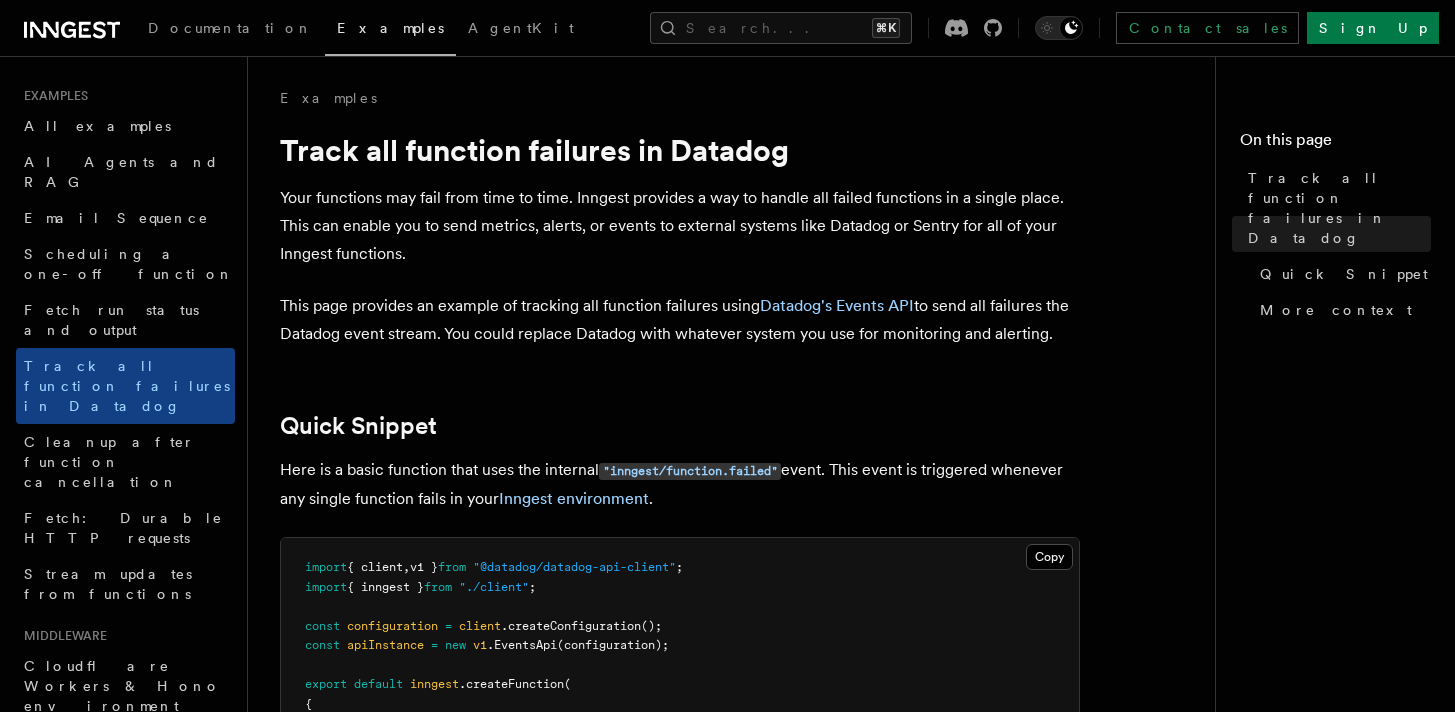 scroll, scrollTop: 551, scrollLeft: 0, axis: vertical 